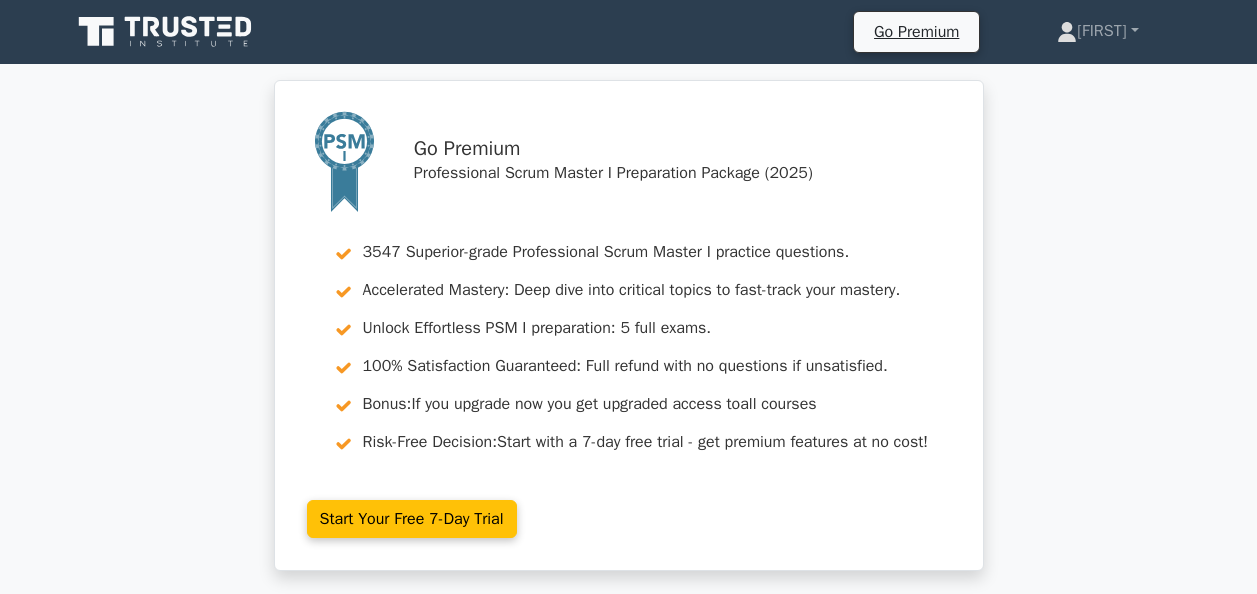 scroll, scrollTop: 3565, scrollLeft: 0, axis: vertical 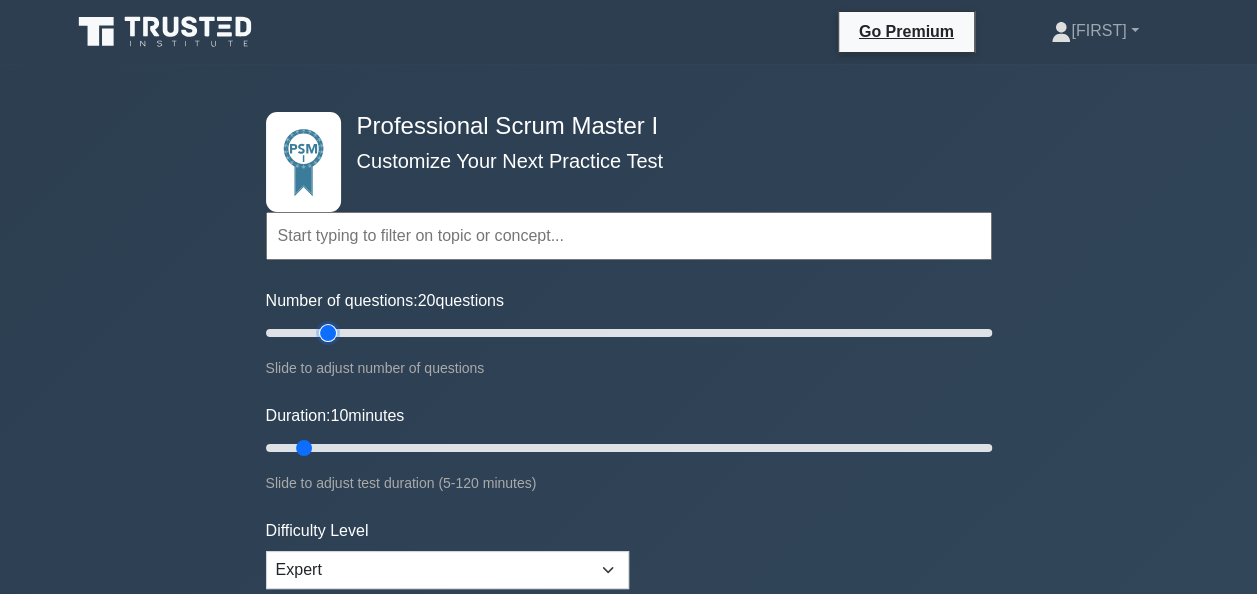 type on "20" 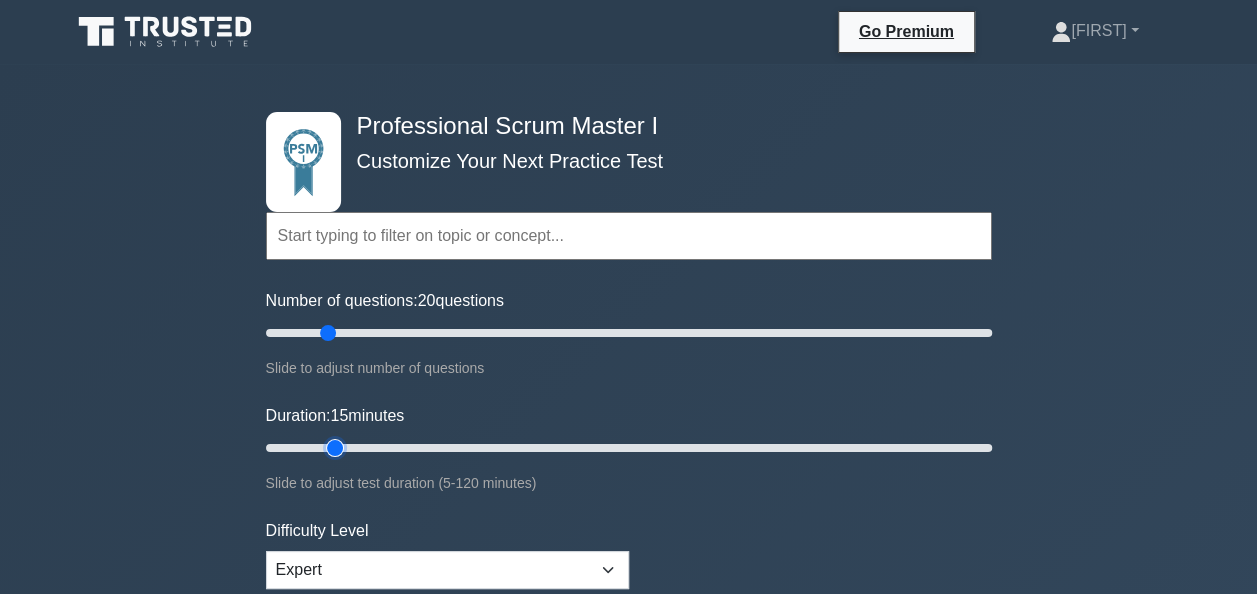type on "15" 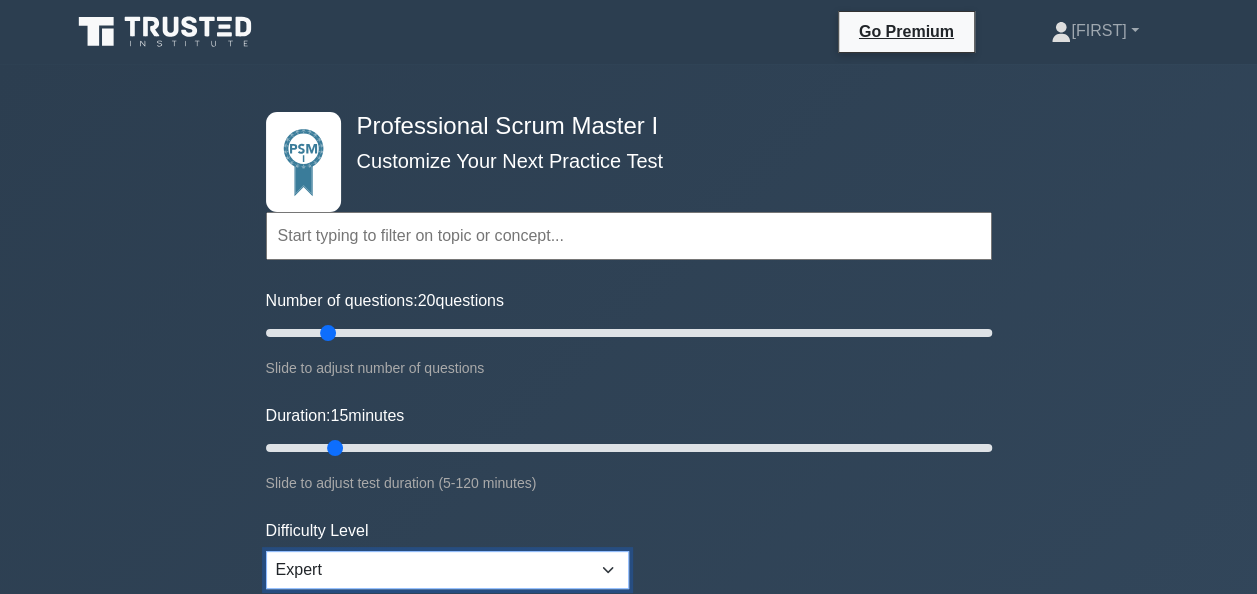 click on "Beginner
Intermediate
Expert" at bounding box center (447, 570) 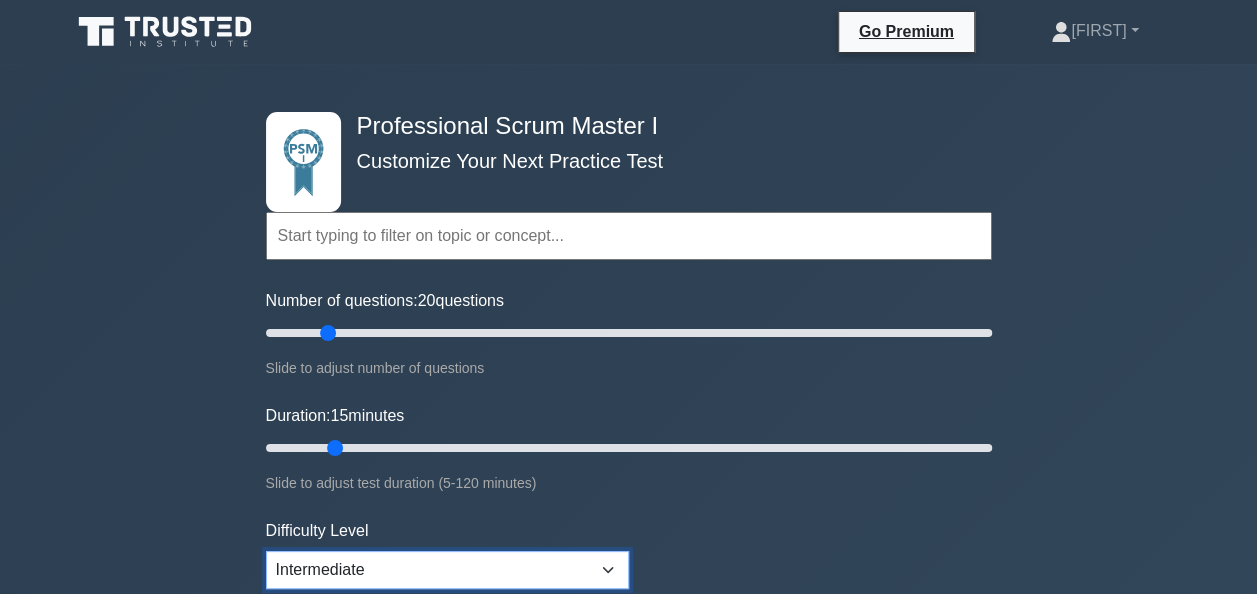 click on "Beginner
Intermediate
Expert" at bounding box center [447, 570] 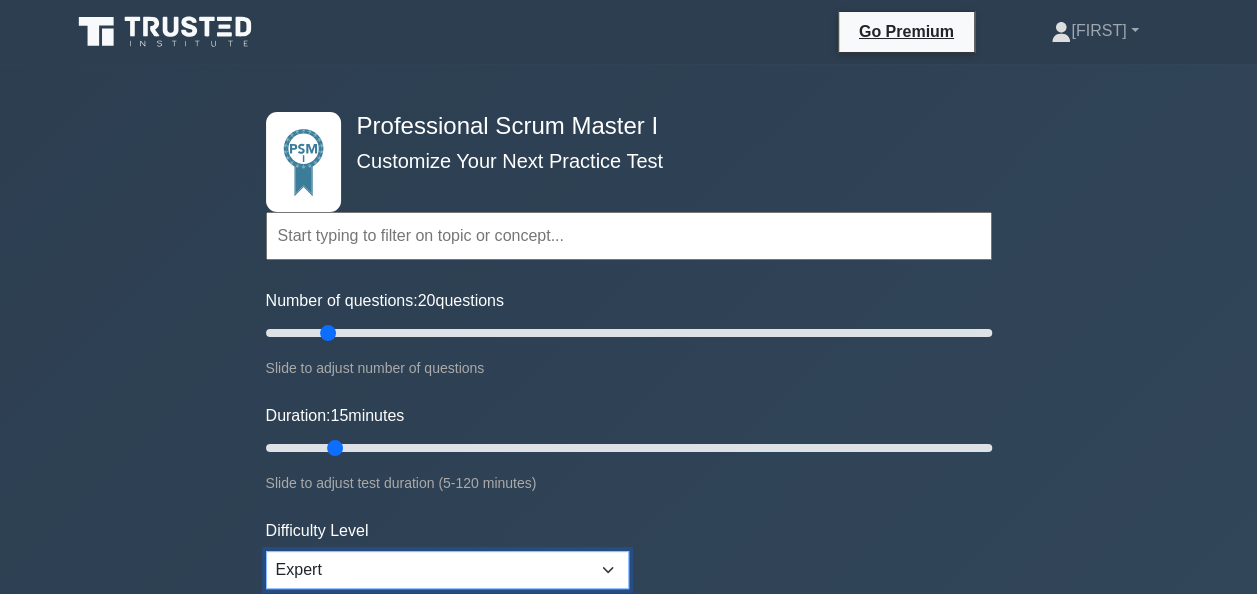 select on "intermediate" 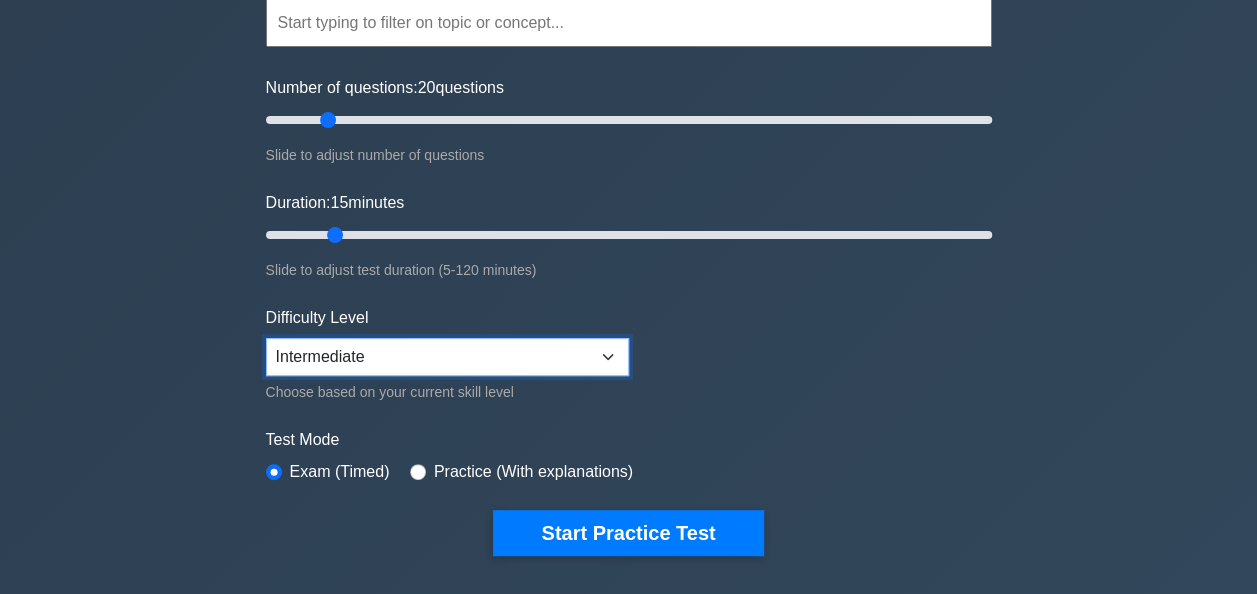 scroll, scrollTop: 253, scrollLeft: 0, axis: vertical 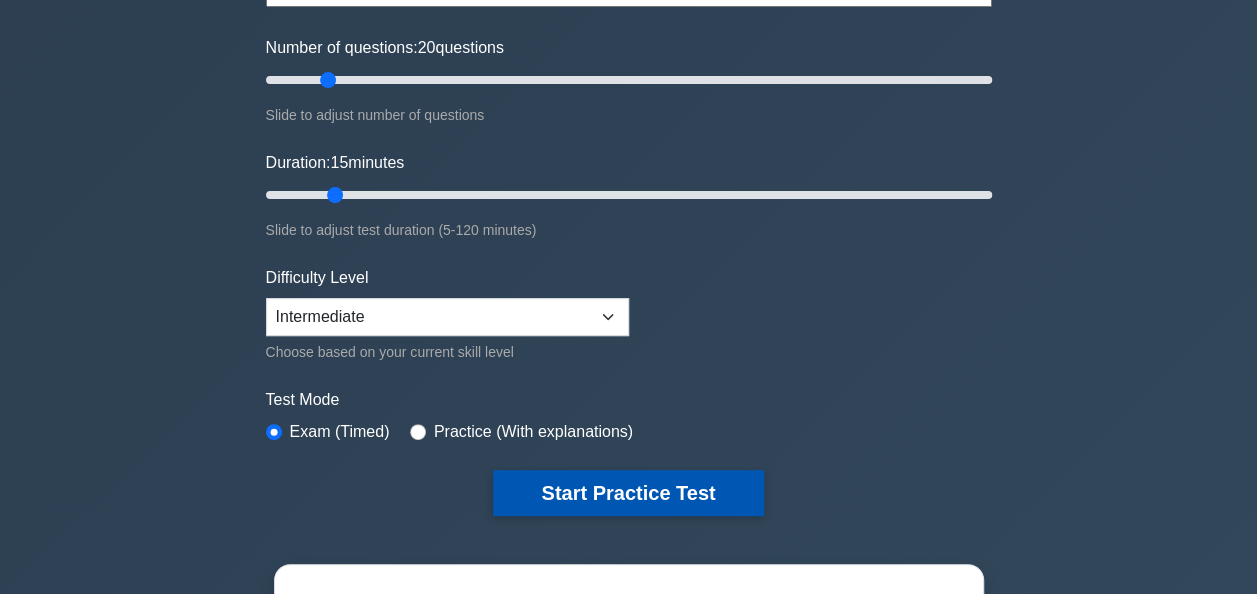 click on "Start Practice Test" at bounding box center (628, 493) 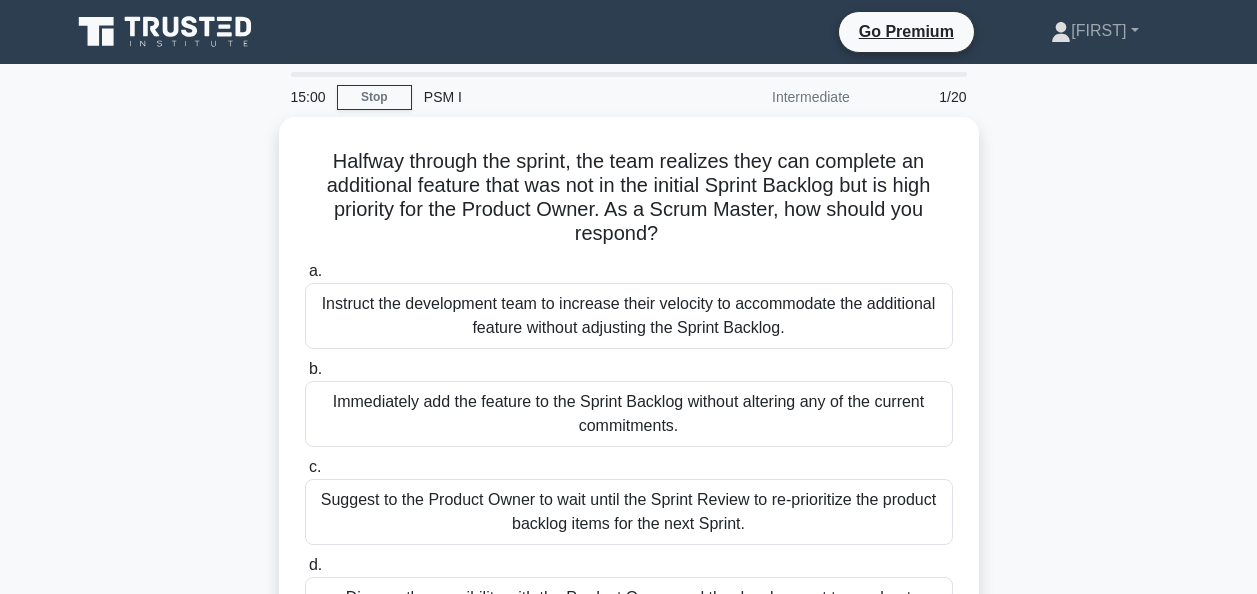 scroll, scrollTop: 0, scrollLeft: 0, axis: both 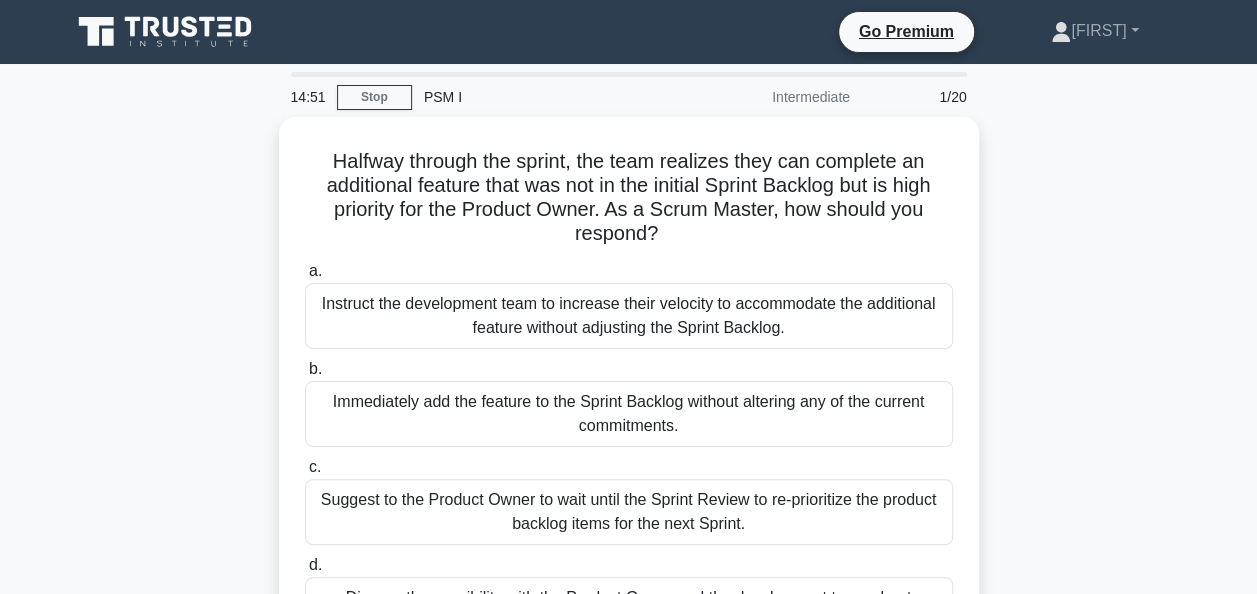 click on "Halfway through the sprint, the team realizes they can complete an additional feature that was not in the initial Sprint Backlog but is high priority for the Product Owner. As a Scrum Master, how should you respond?
.spinner_0XTQ{transform-origin:center;animation:spinner_y6GP .75s linear infinite}@keyframes spinner_y6GP{100%{transform:rotate(360deg)}}
a.
b. c. d." at bounding box center [629, 406] 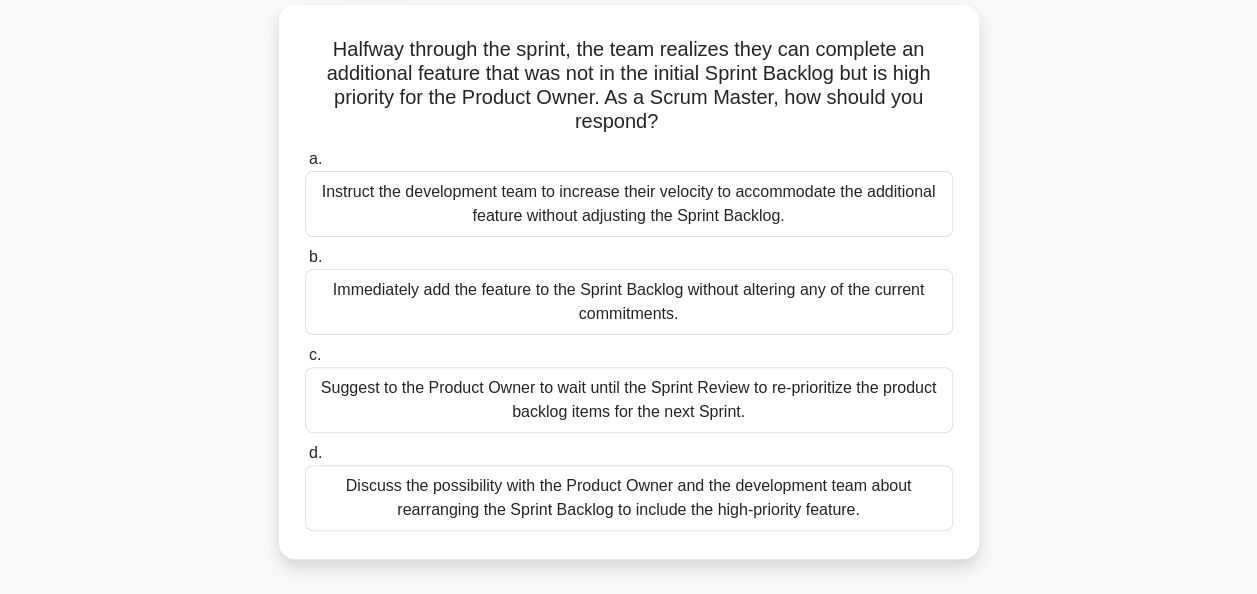 scroll, scrollTop: 160, scrollLeft: 0, axis: vertical 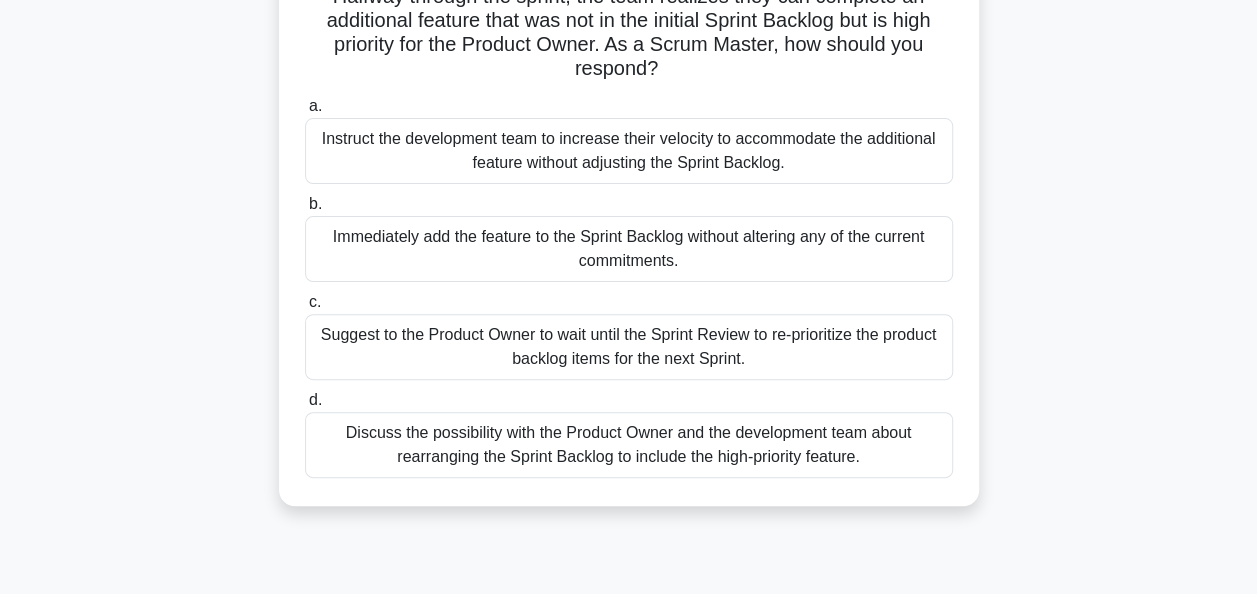 click on "Discuss the possibility with the Product Owner and the development team about rearranging the Sprint Backlog to include the high-priority feature." at bounding box center [629, 445] 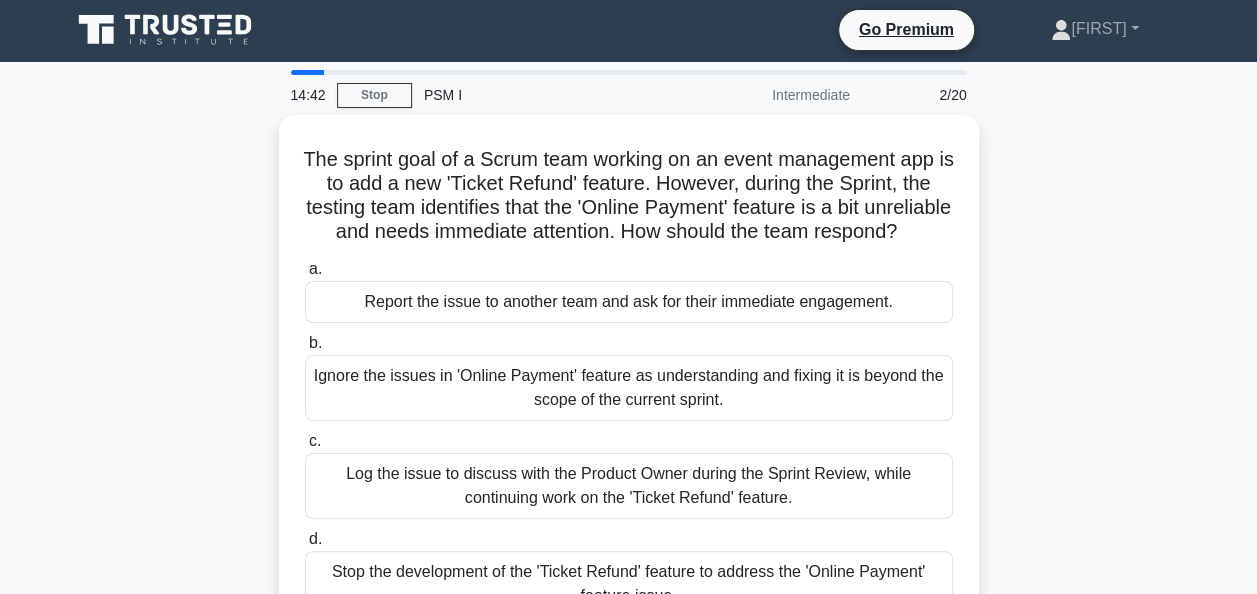 scroll, scrollTop: 0, scrollLeft: 0, axis: both 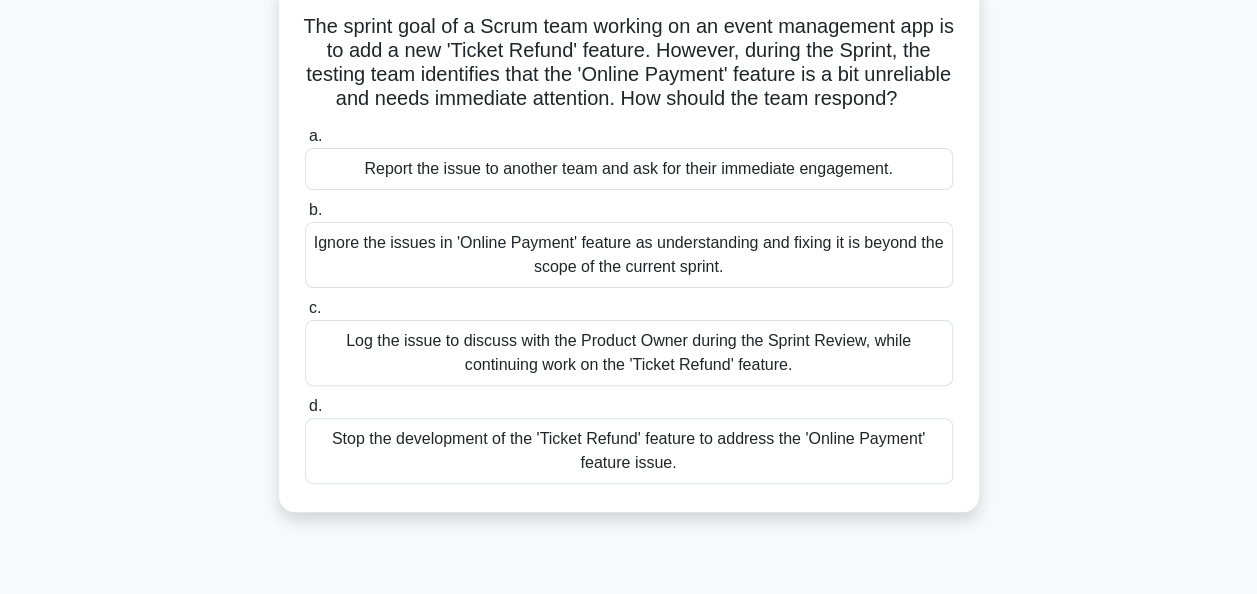 click on "Log the issue to discuss with the Product Owner during the Sprint Review, while continuing work on the 'Ticket Refund' feature." at bounding box center [629, 353] 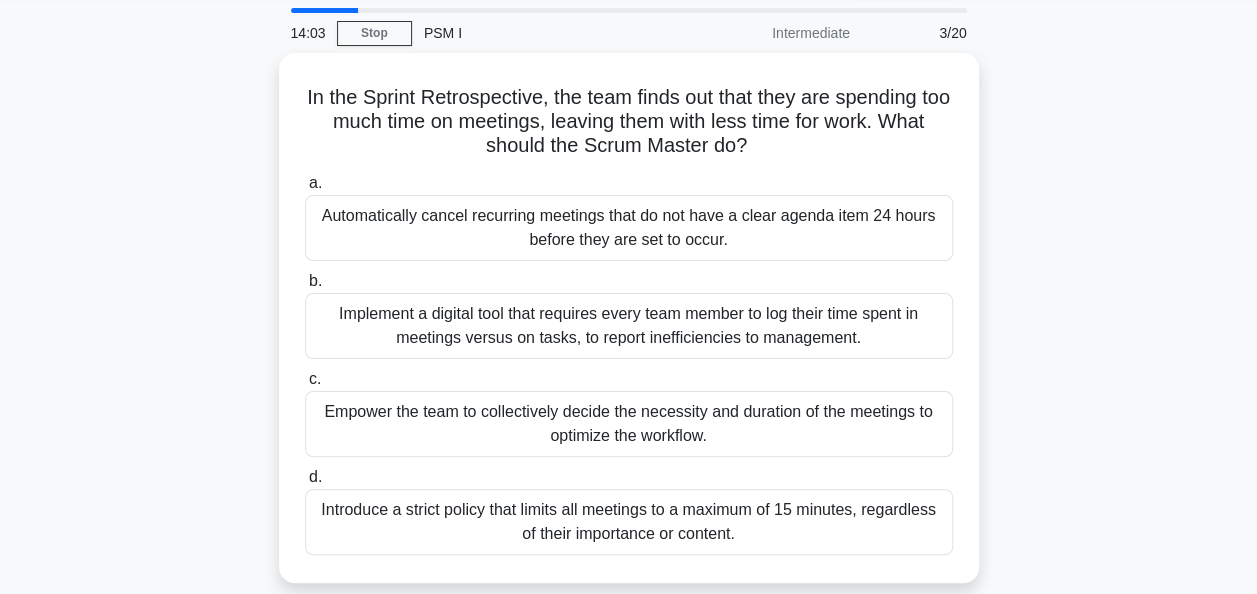 scroll, scrollTop: 0, scrollLeft: 0, axis: both 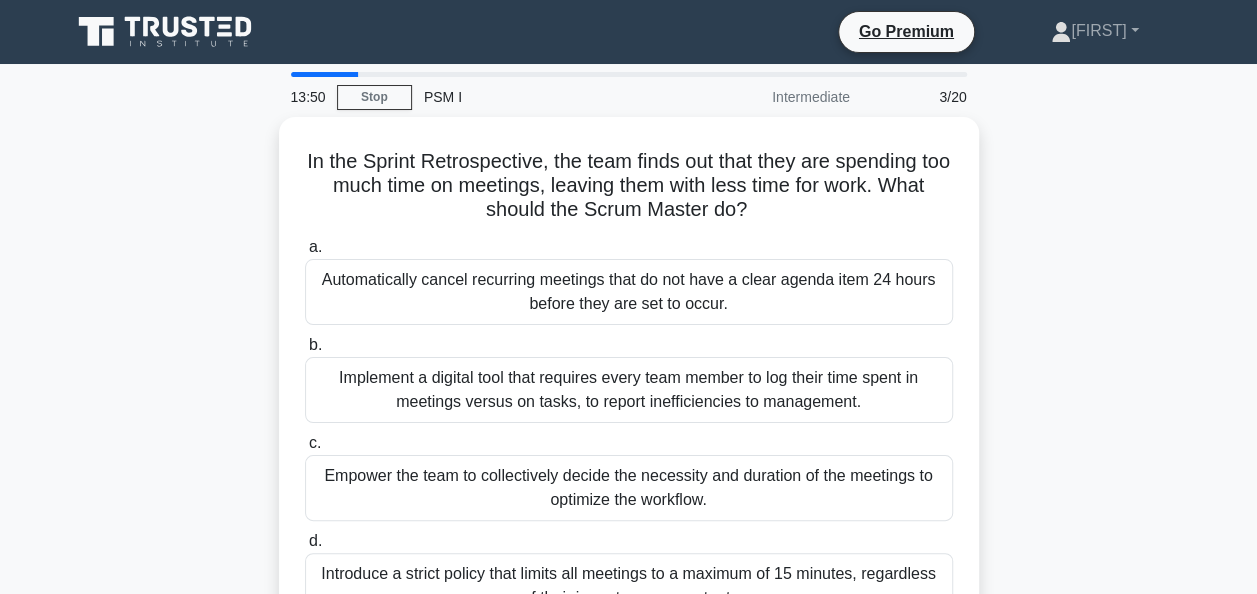 click on "In the Sprint Retrospective, the team finds out that they are spending too much time on meetings, leaving them with less time for work. What should the Scrum Master do?
.spinner_0XTQ{transform-origin:center;animation:spinner_y6GP .75s linear infinite}@keyframes spinner_y6GP{100%{transform:rotate(360deg)}}
a.
b." at bounding box center (629, 394) 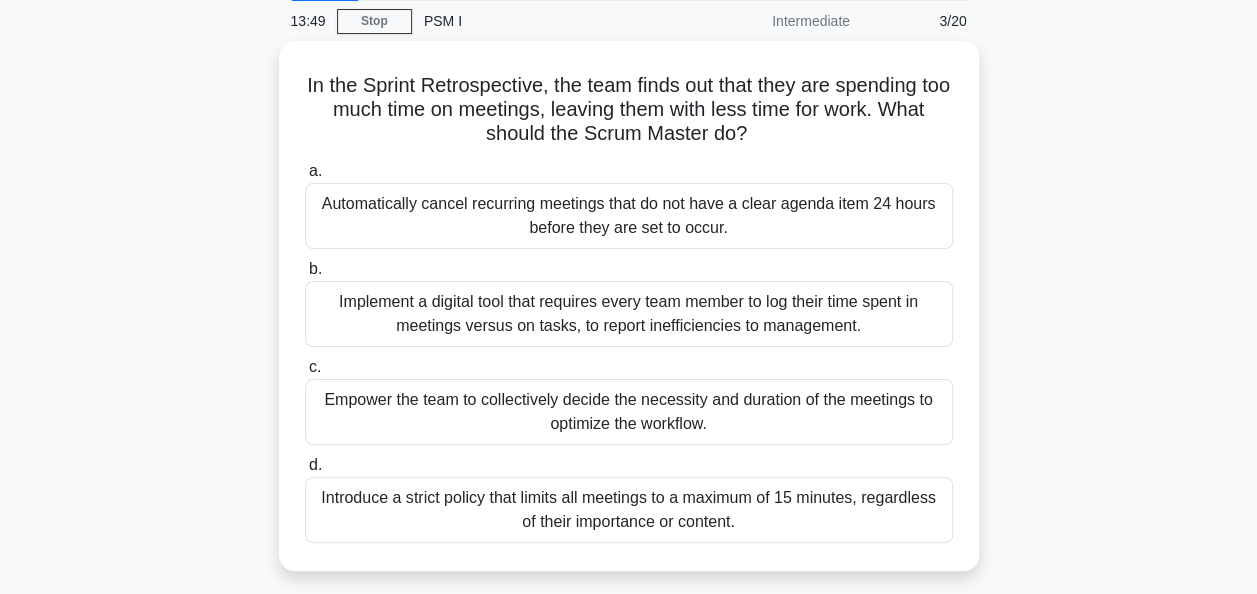 scroll, scrollTop: 80, scrollLeft: 0, axis: vertical 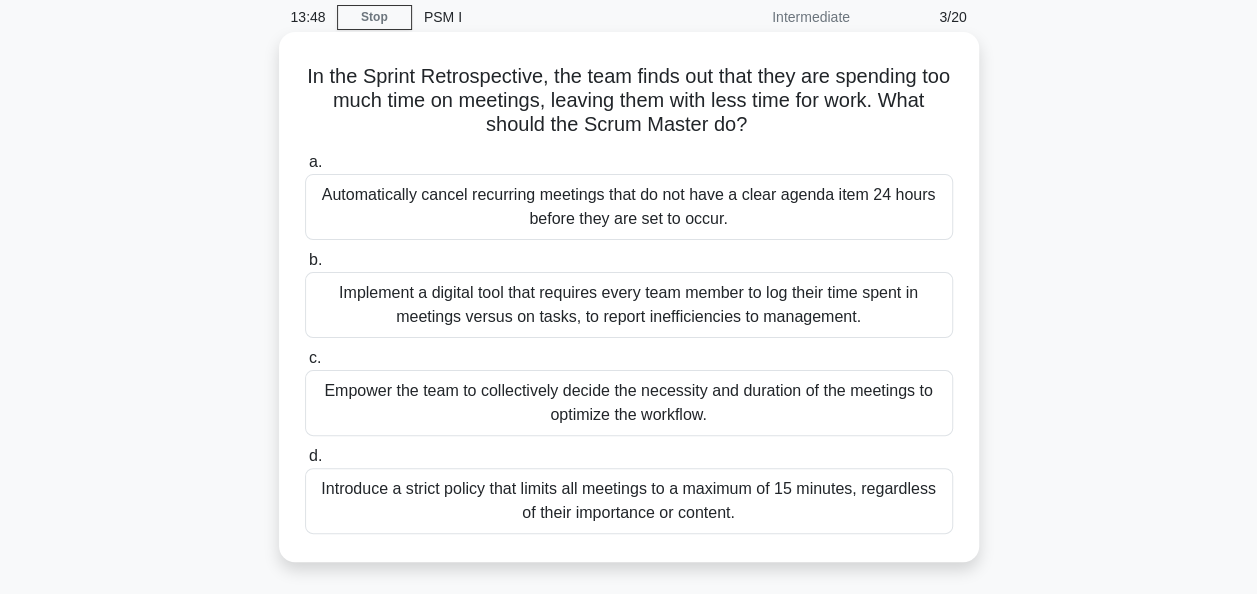 click on "Empower the team to collectively decide the necessity and duration of the meetings to optimize the workflow." at bounding box center (629, 403) 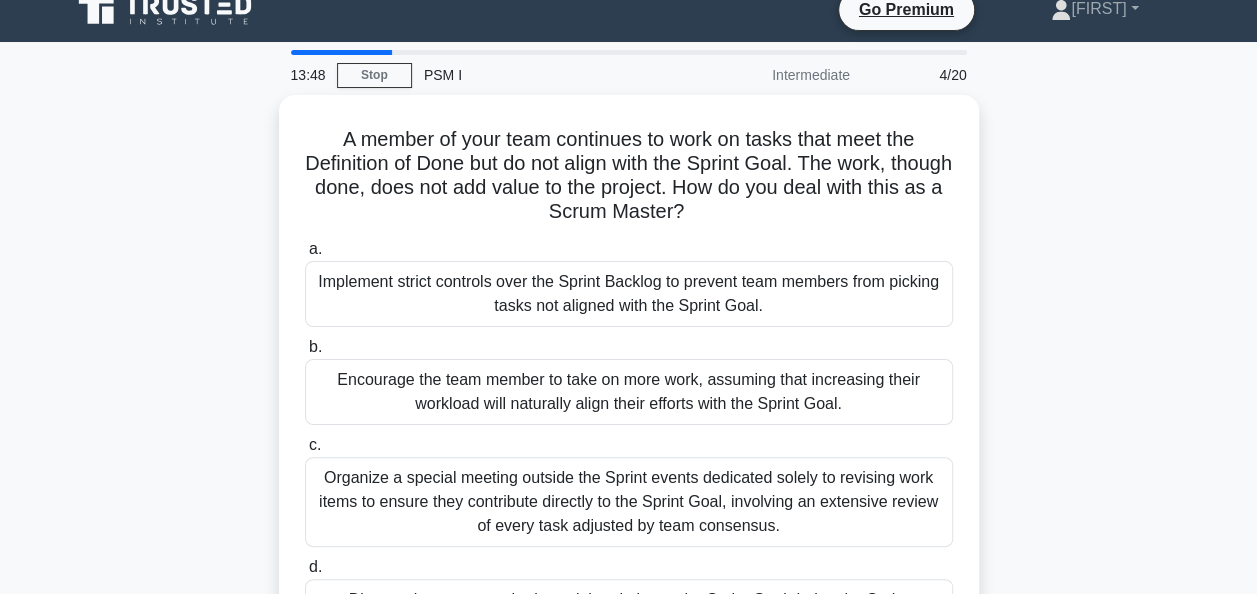 scroll, scrollTop: 0, scrollLeft: 0, axis: both 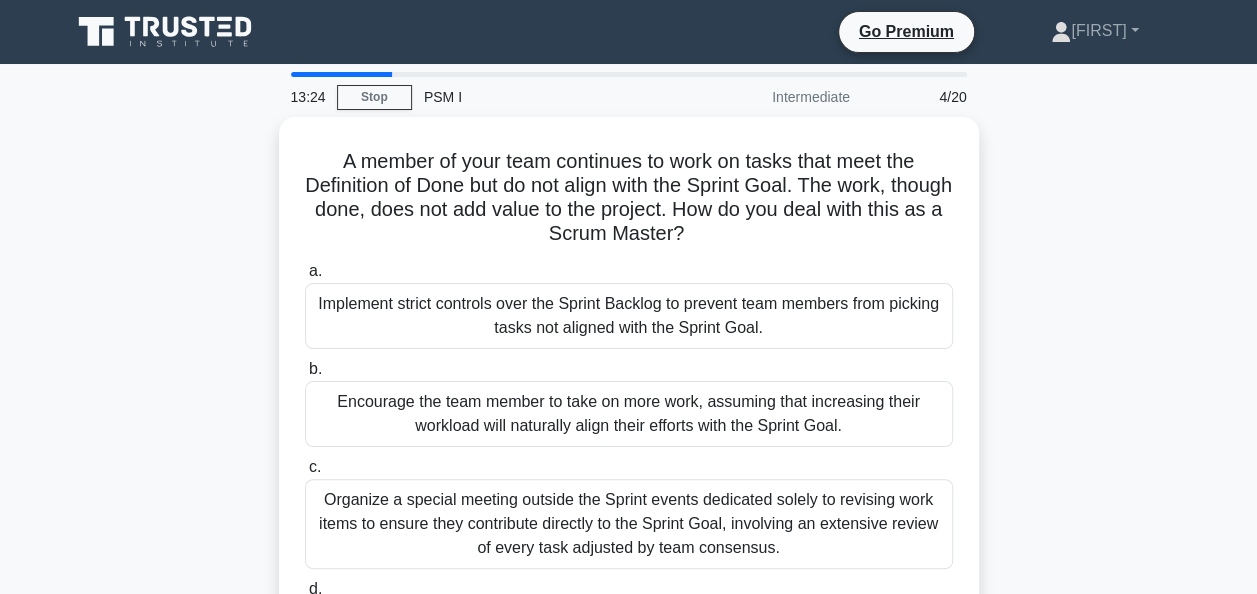 click on "A member of your team continues to work on tasks that meet the Definition of Done but do not align with the Sprint Goal. The work, though done, does not add value to the project. How do you deal with this as a Scrum Master?
.spinner_0XTQ{transform-origin:center;animation:spinner_y6GP .75s linear infinite}@keyframes spinner_y6GP{100%{transform:rotate(360deg)}}
a.
b. c. d." at bounding box center (629, 418) 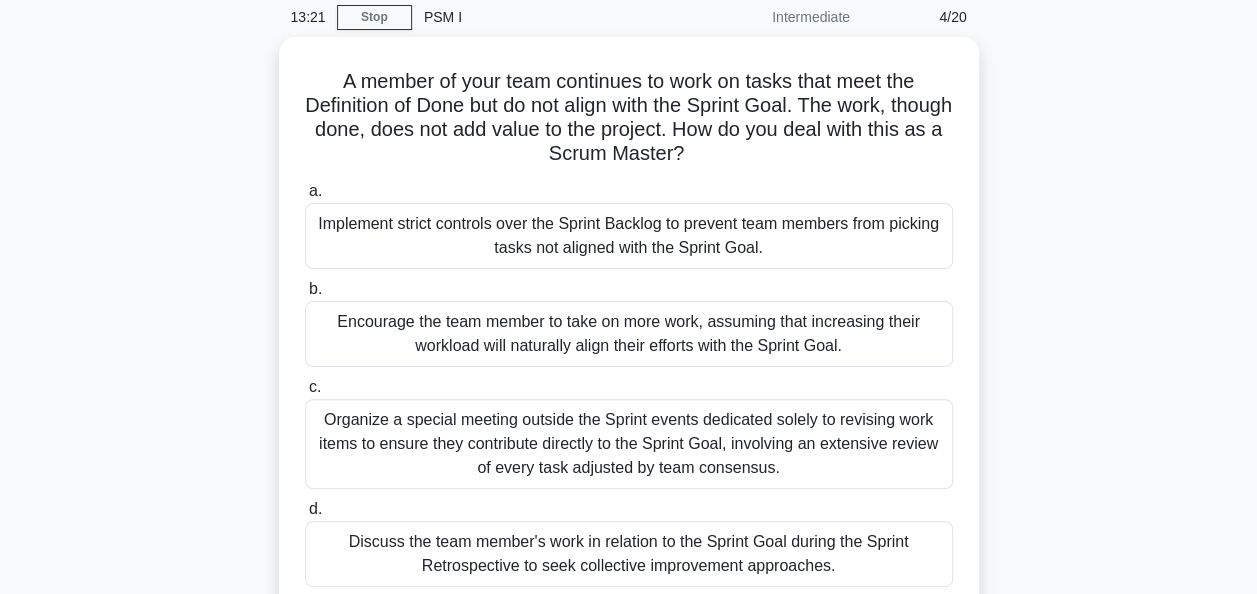 scroll, scrollTop: 120, scrollLeft: 0, axis: vertical 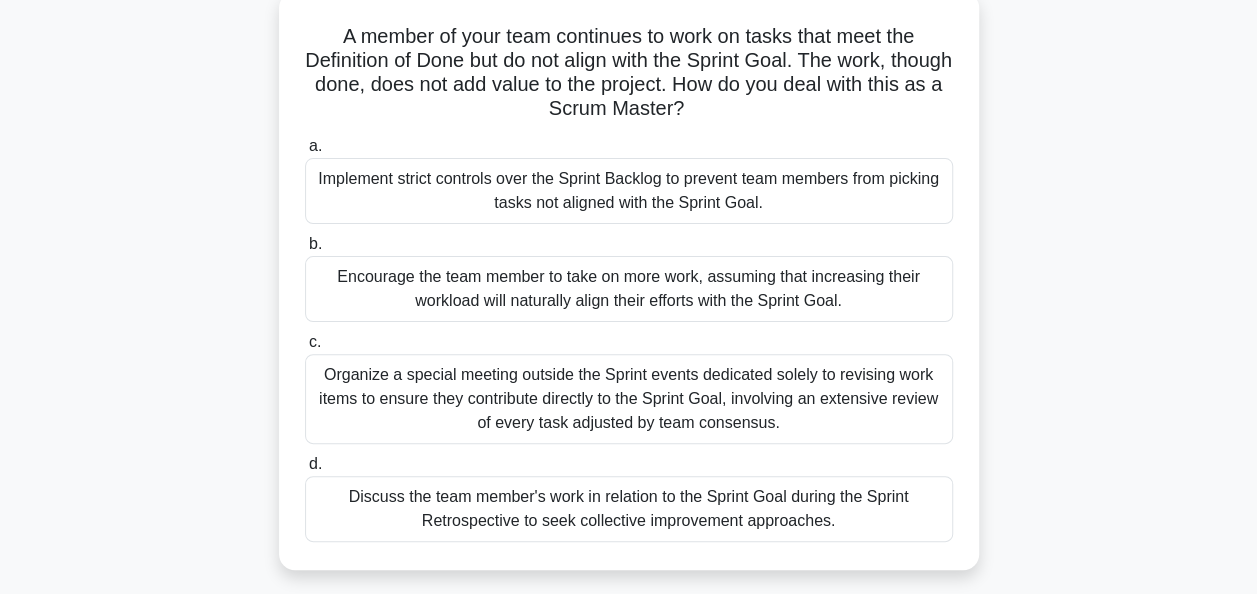 click on "Discuss the team member's work in relation to the Sprint Goal during the Sprint Retrospective to seek collective improvement approaches." at bounding box center (629, 509) 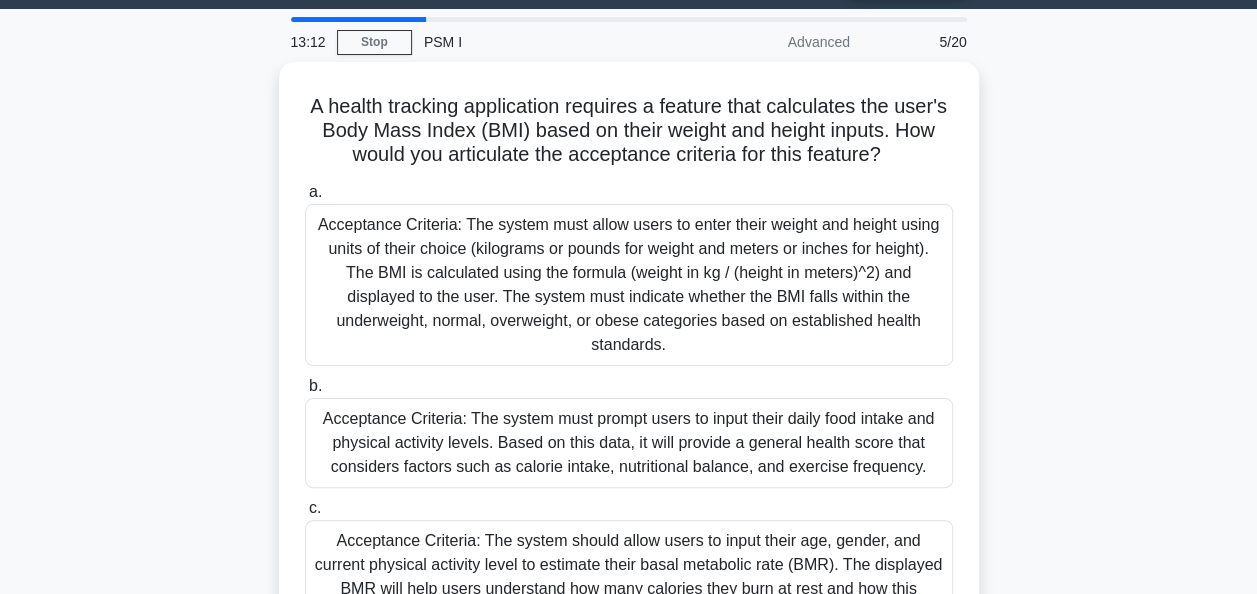 scroll, scrollTop: 0, scrollLeft: 0, axis: both 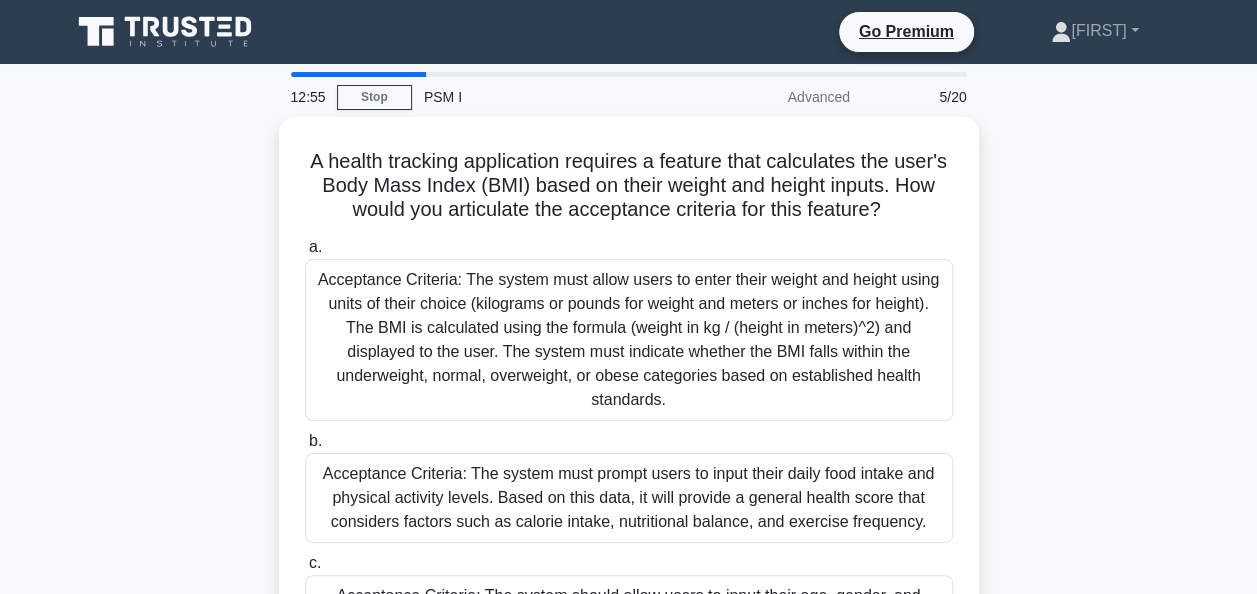 click on "A health tracking application requires a feature that calculates the user's Body Mass Index (BMI) based on their weight and height inputs. How would you articulate the acceptance criteria for this feature?
.spinner_0XTQ{transform-origin:center;animation:spinner_y6GP .75s linear infinite}@keyframes spinner_y6GP{100%{transform:rotate(360deg)}}
a.
b." at bounding box center (629, 502) 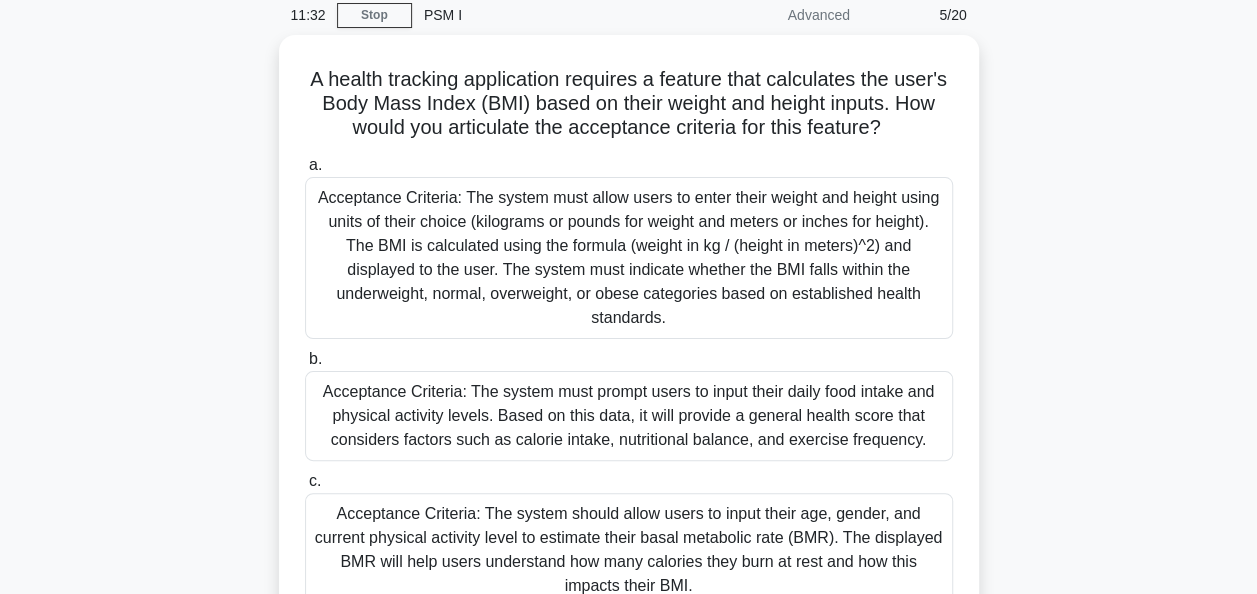 scroll, scrollTop: 80, scrollLeft: 0, axis: vertical 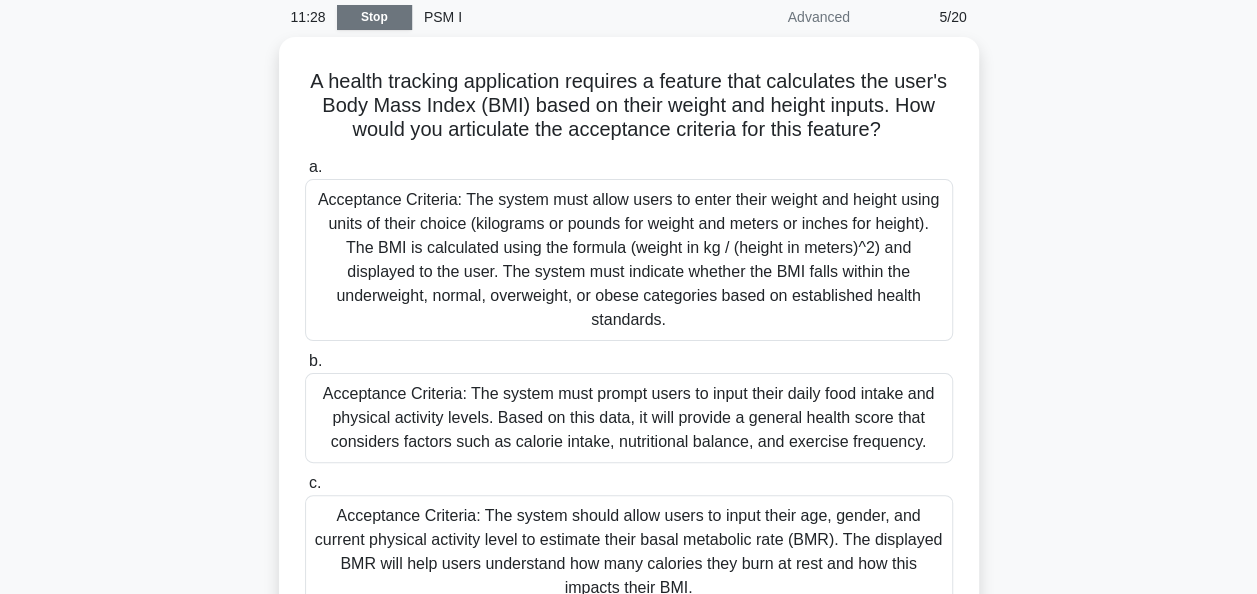 click on "Stop" at bounding box center (374, 17) 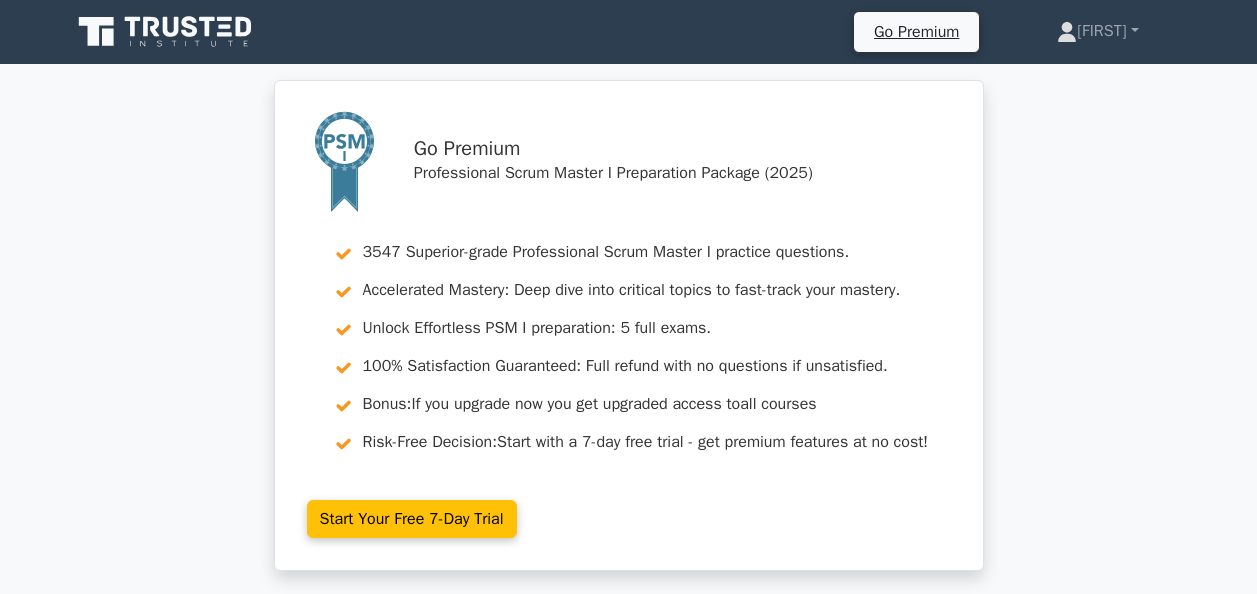 scroll, scrollTop: 0, scrollLeft: 0, axis: both 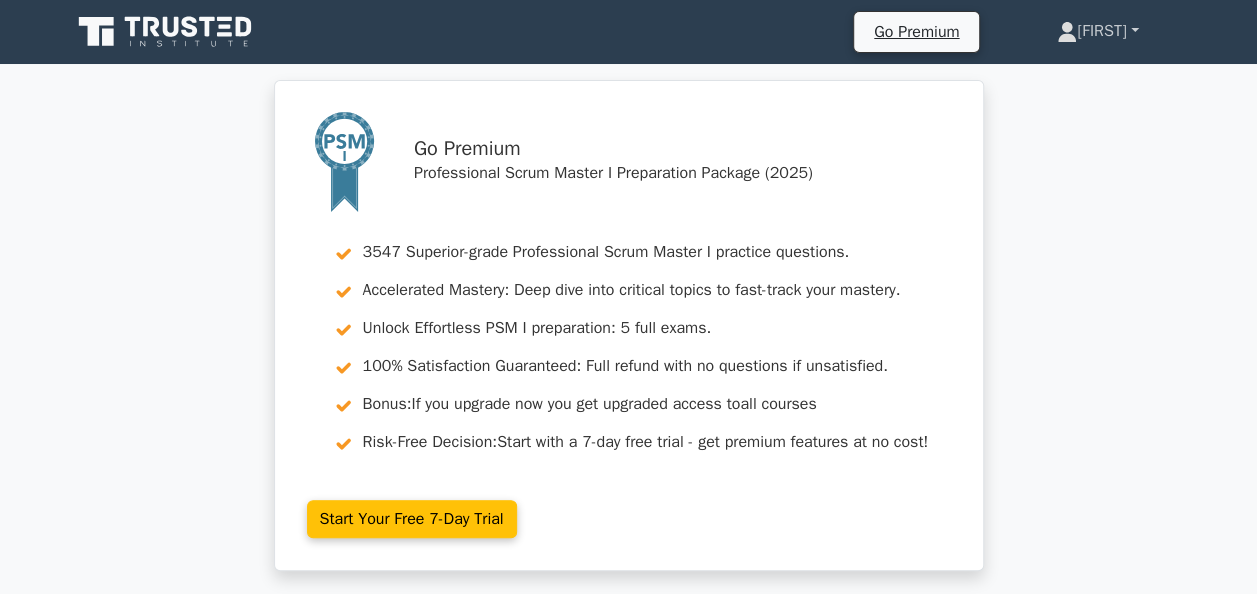 click on "[FIRST]" at bounding box center [1097, 31] 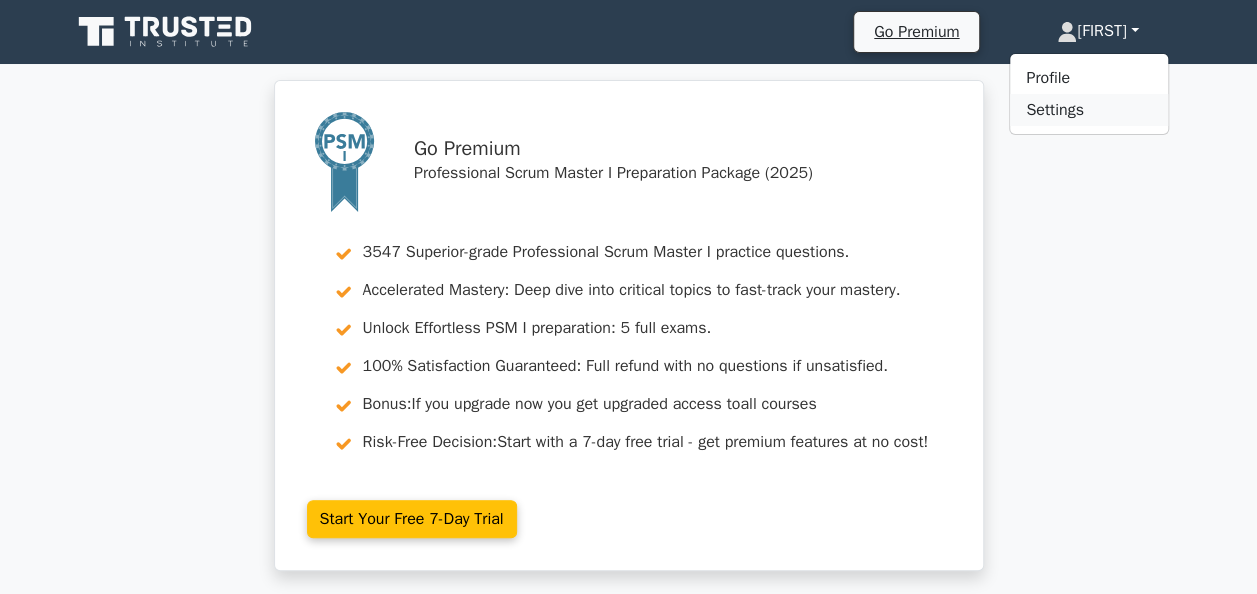 click on "Settings" at bounding box center (1089, 110) 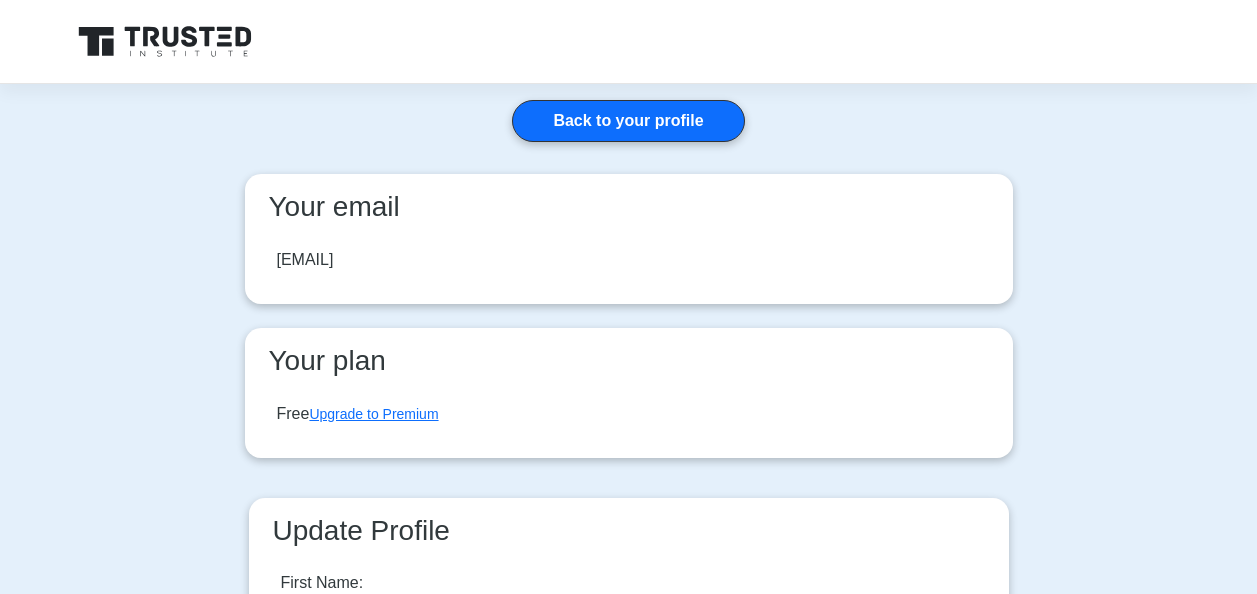scroll, scrollTop: 0, scrollLeft: 0, axis: both 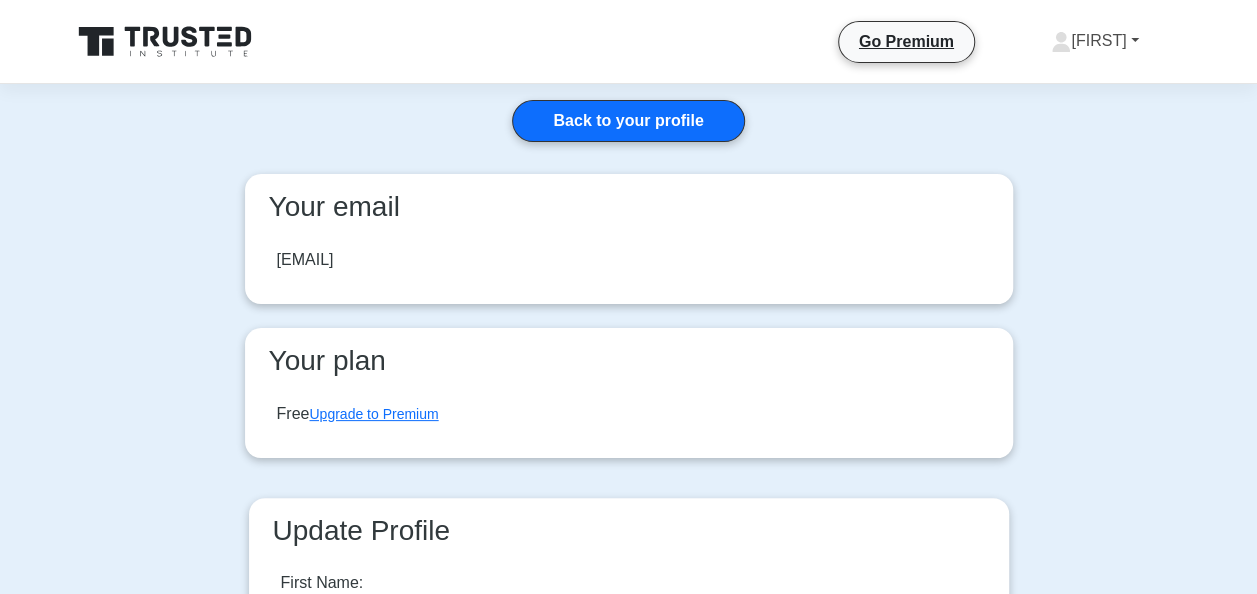click on "[FIRST]" at bounding box center [1094, 41] 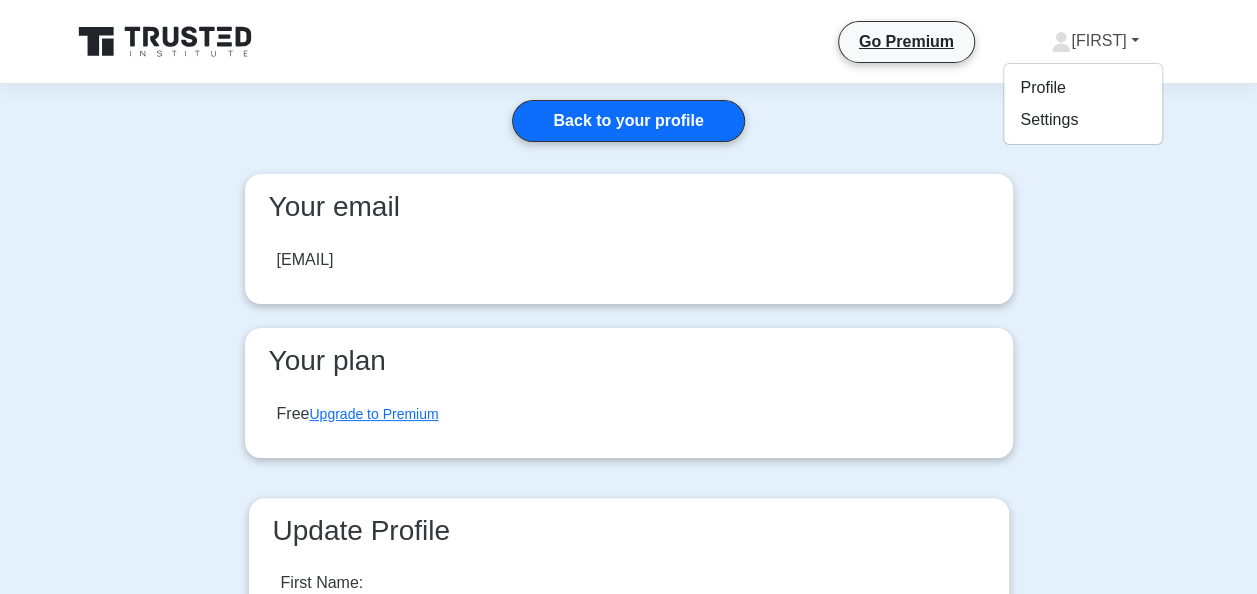 click 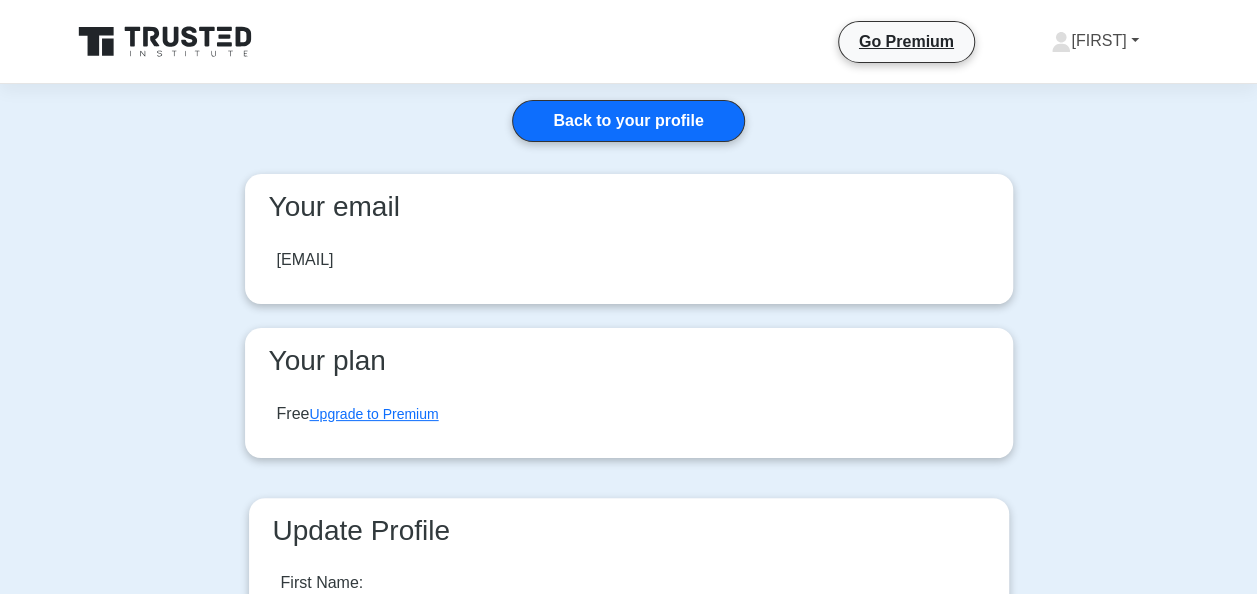 click 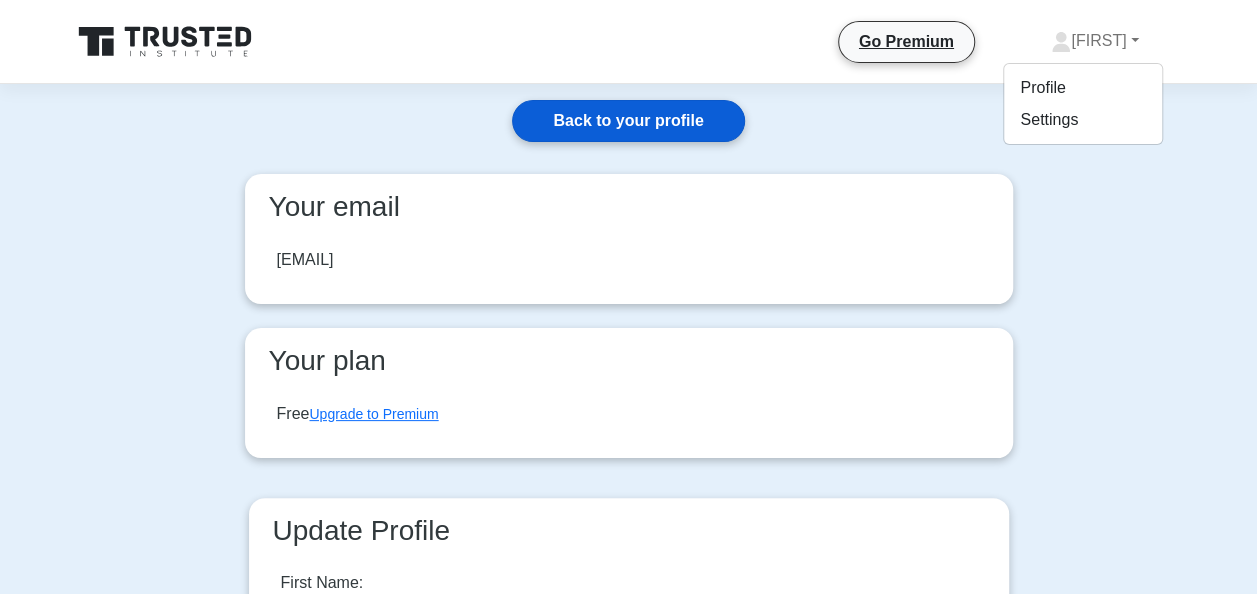 click on "Back to your profile" at bounding box center (628, 121) 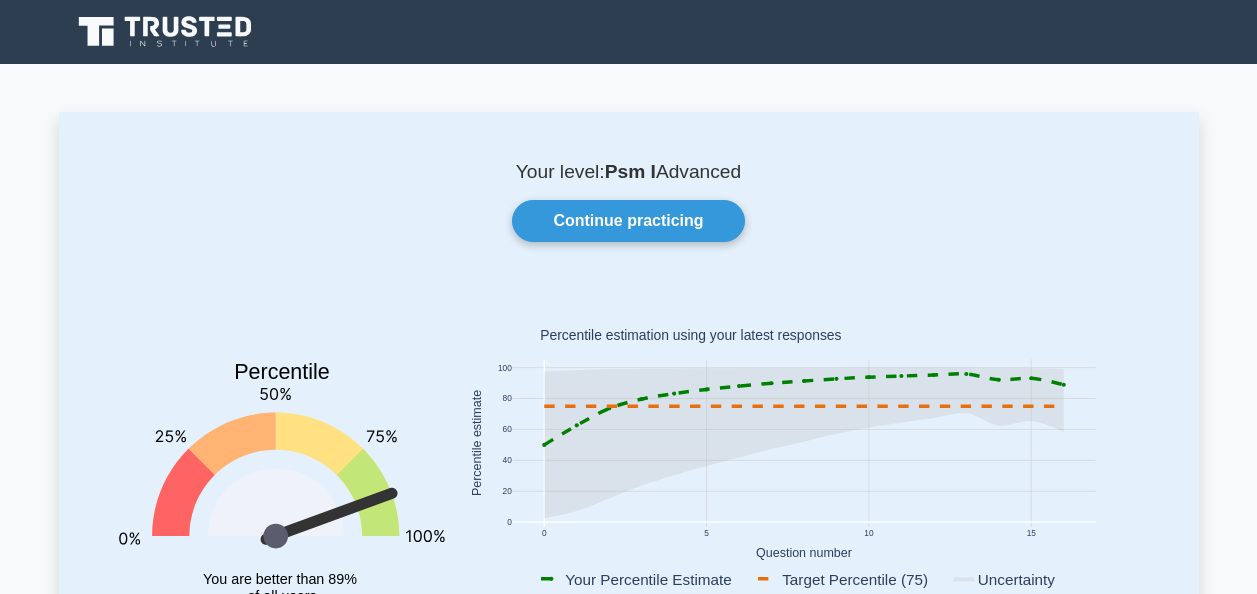 scroll, scrollTop: 0, scrollLeft: 0, axis: both 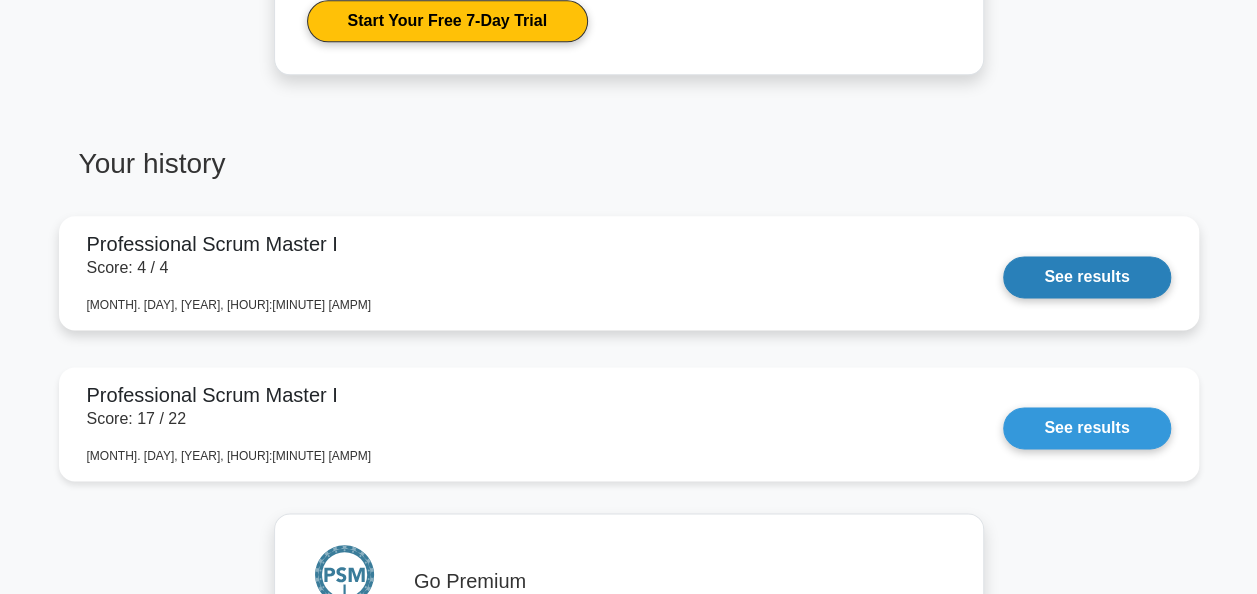 click on "See results" at bounding box center (1086, 277) 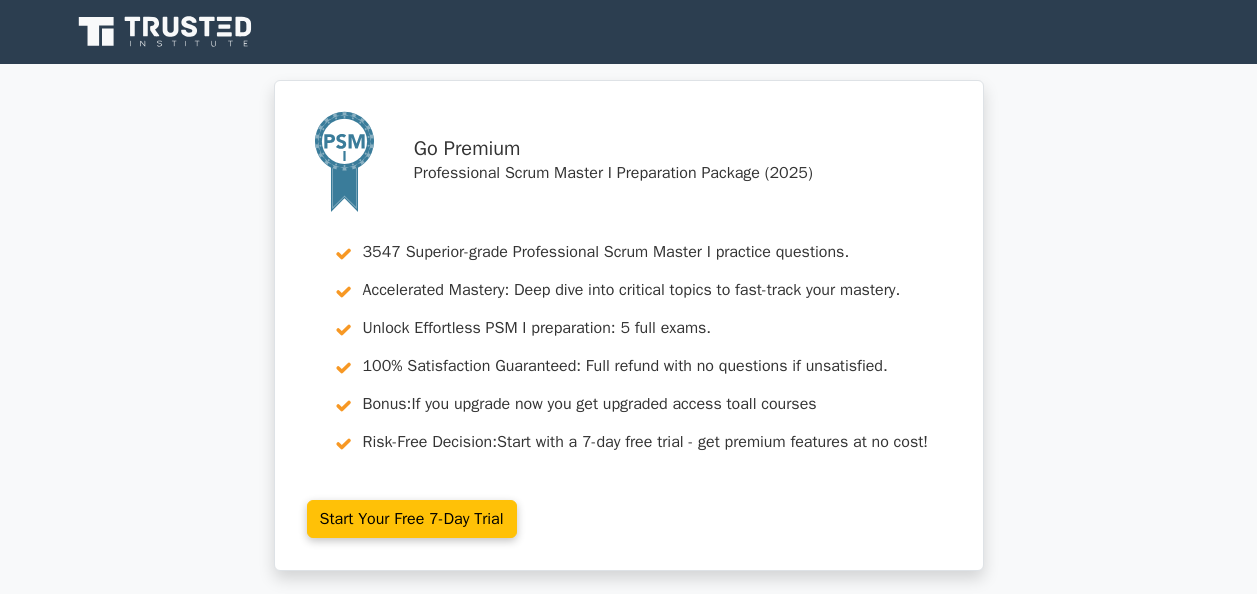 scroll, scrollTop: 0, scrollLeft: 0, axis: both 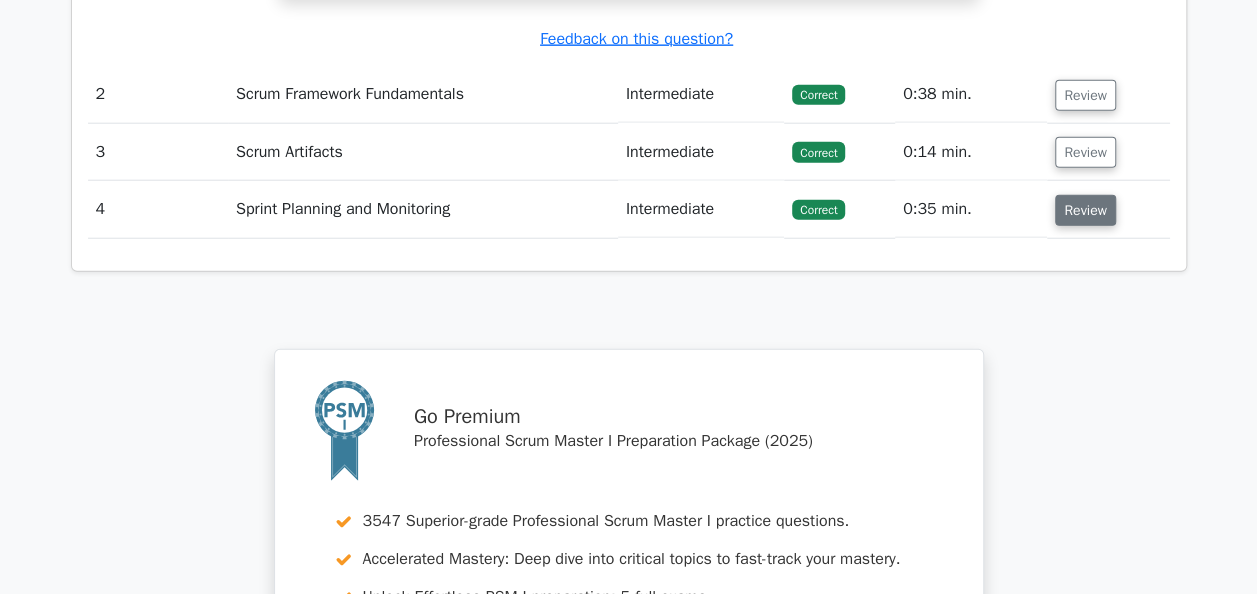 click on "Review" at bounding box center [1085, 210] 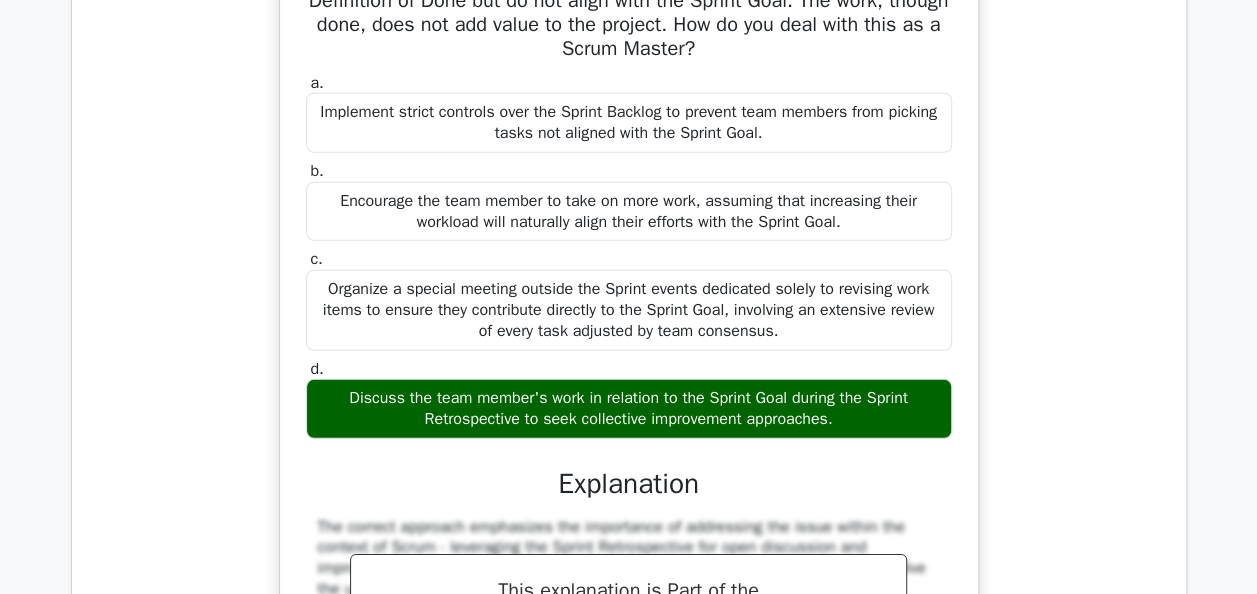 scroll, scrollTop: 2758, scrollLeft: 0, axis: vertical 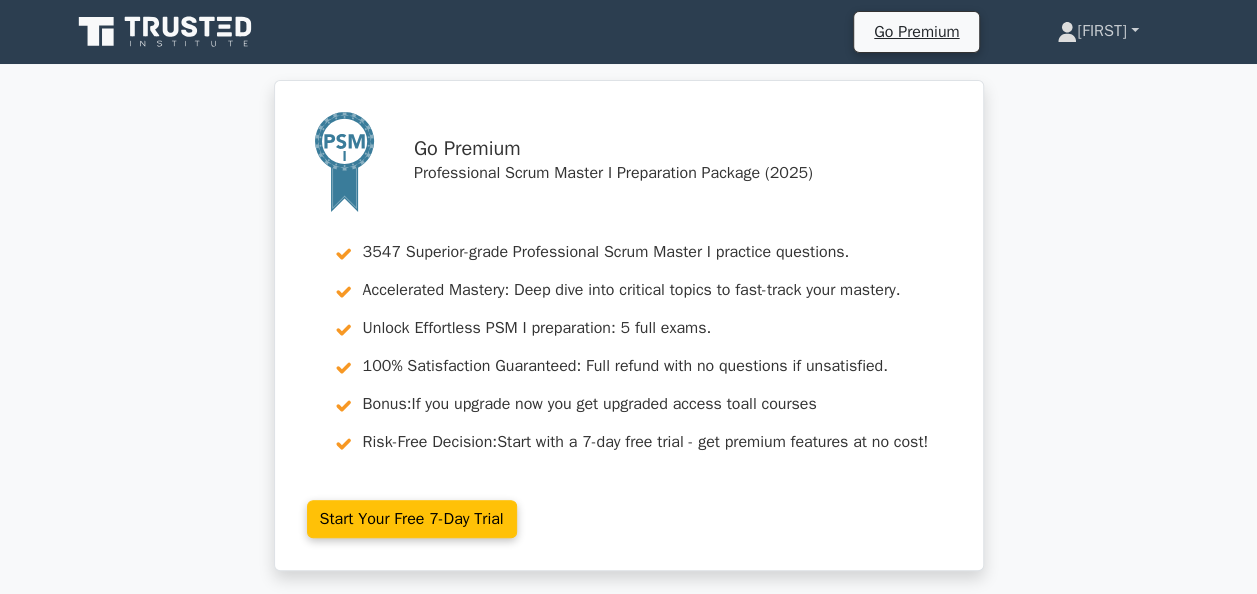 click on "[FIRST]" at bounding box center [1097, 31] 